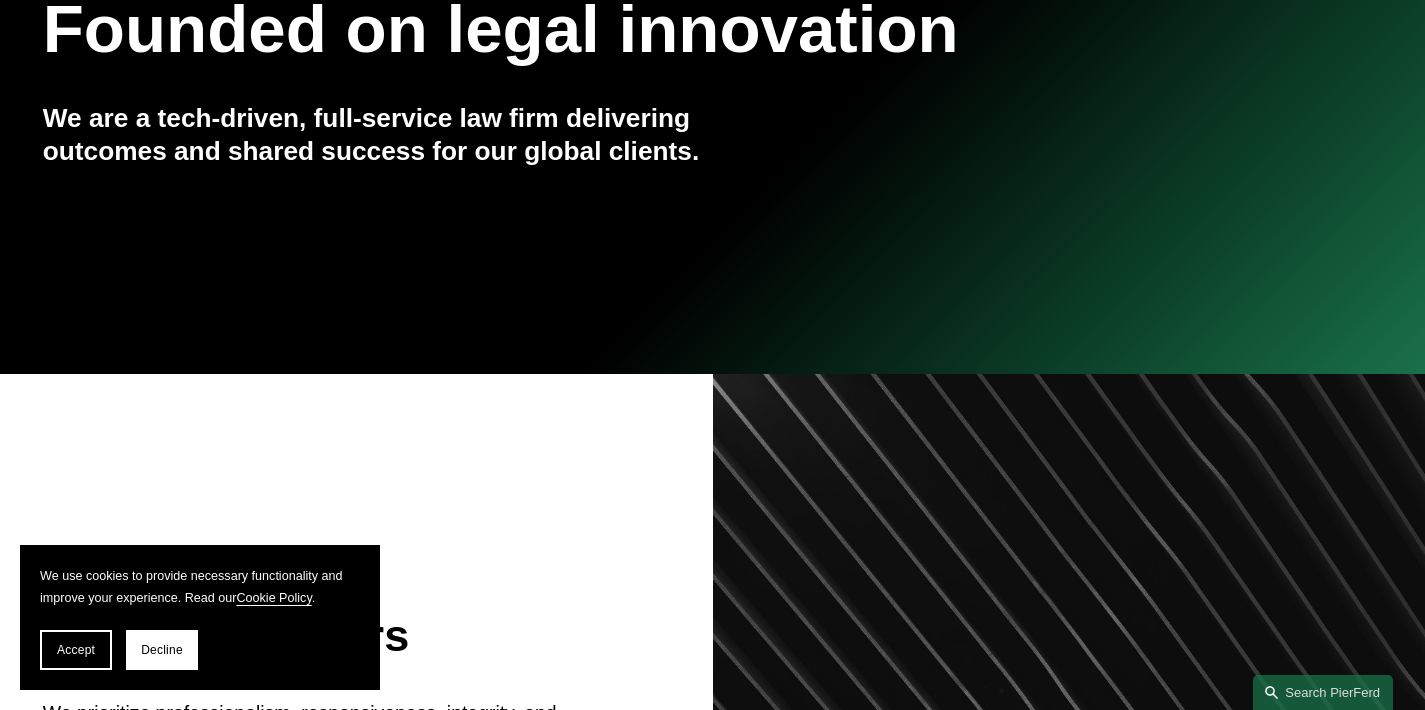 scroll, scrollTop: 0, scrollLeft: 0, axis: both 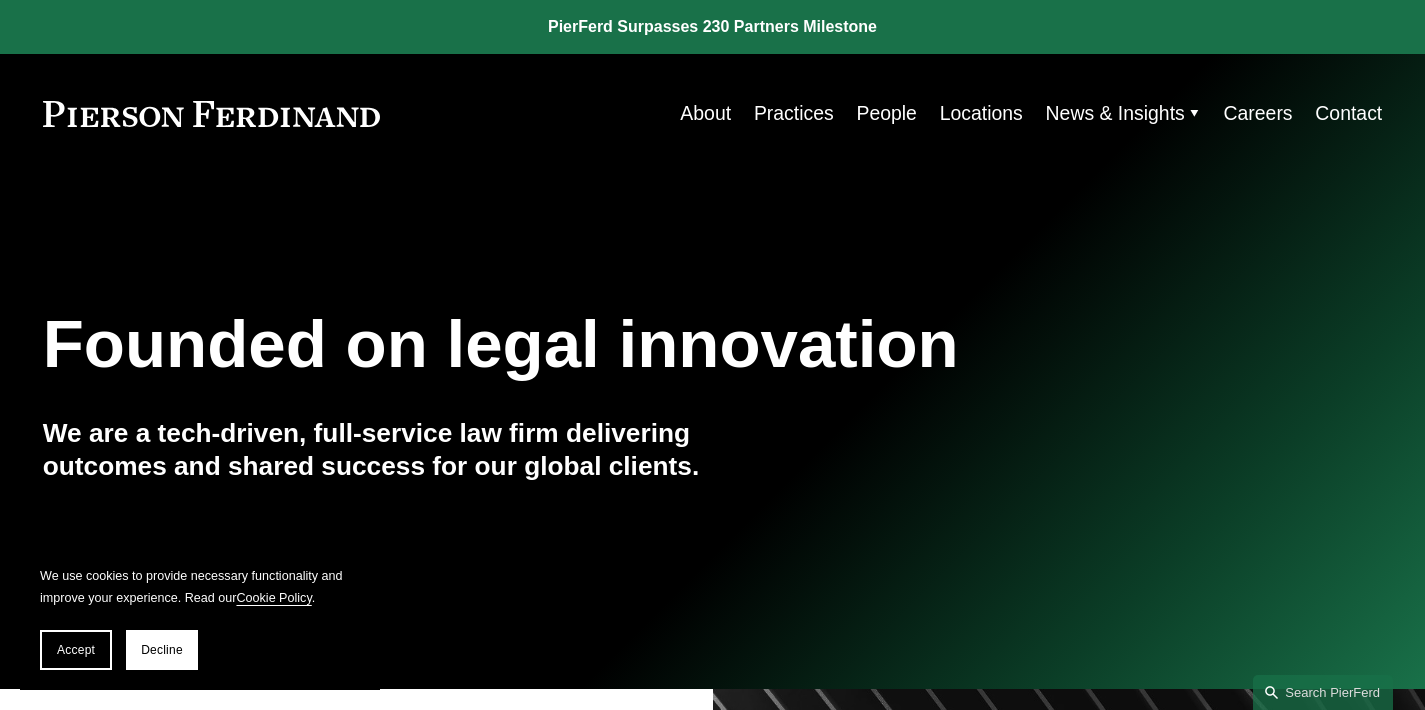 click on "Practices" at bounding box center (794, 113) 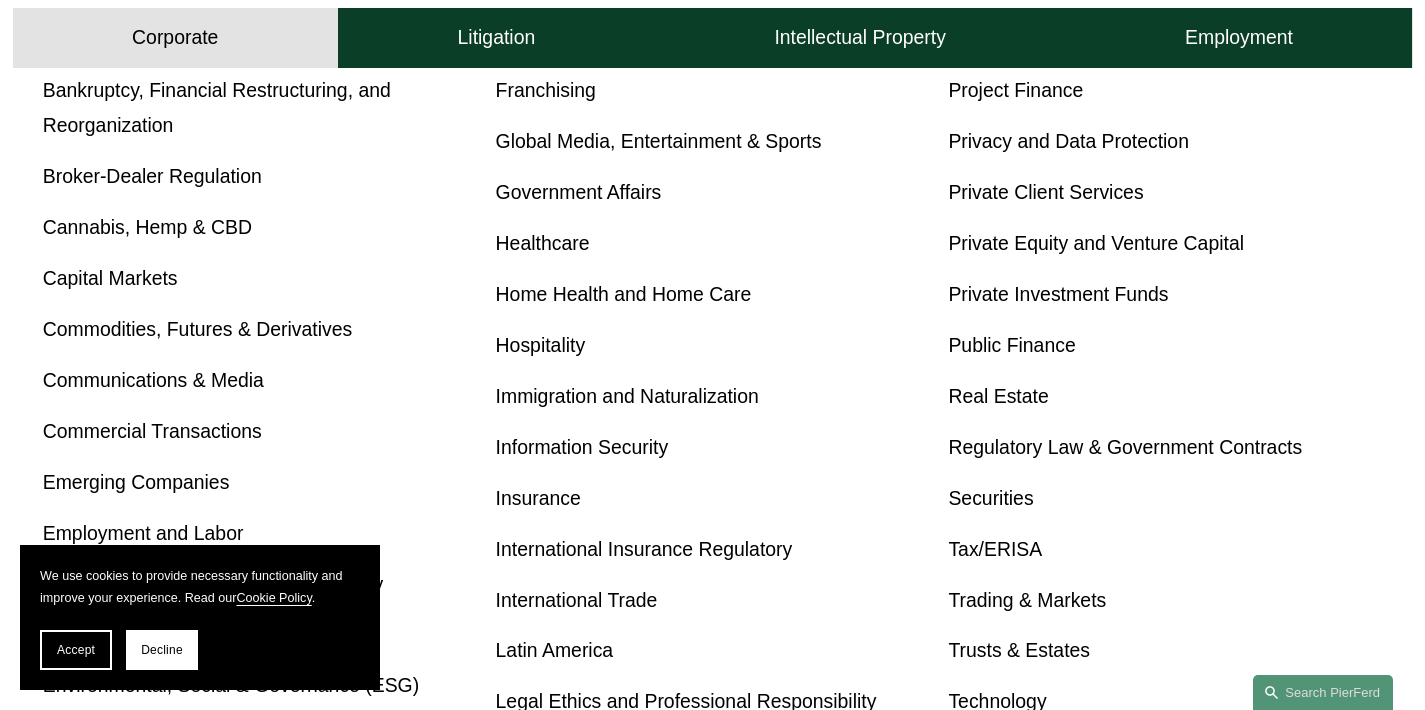 scroll, scrollTop: 1241, scrollLeft: 0, axis: vertical 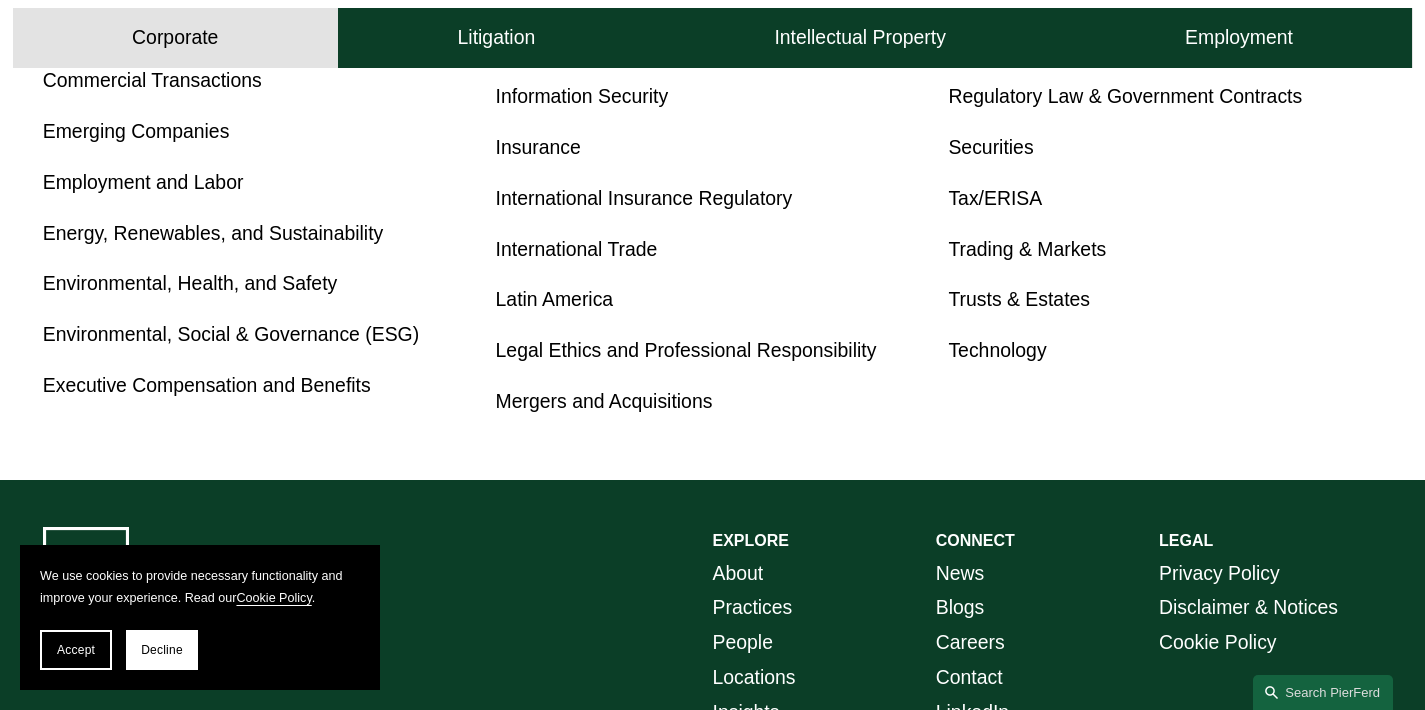 click on "Environmental, Health, and Safety" at bounding box center (190, 283) 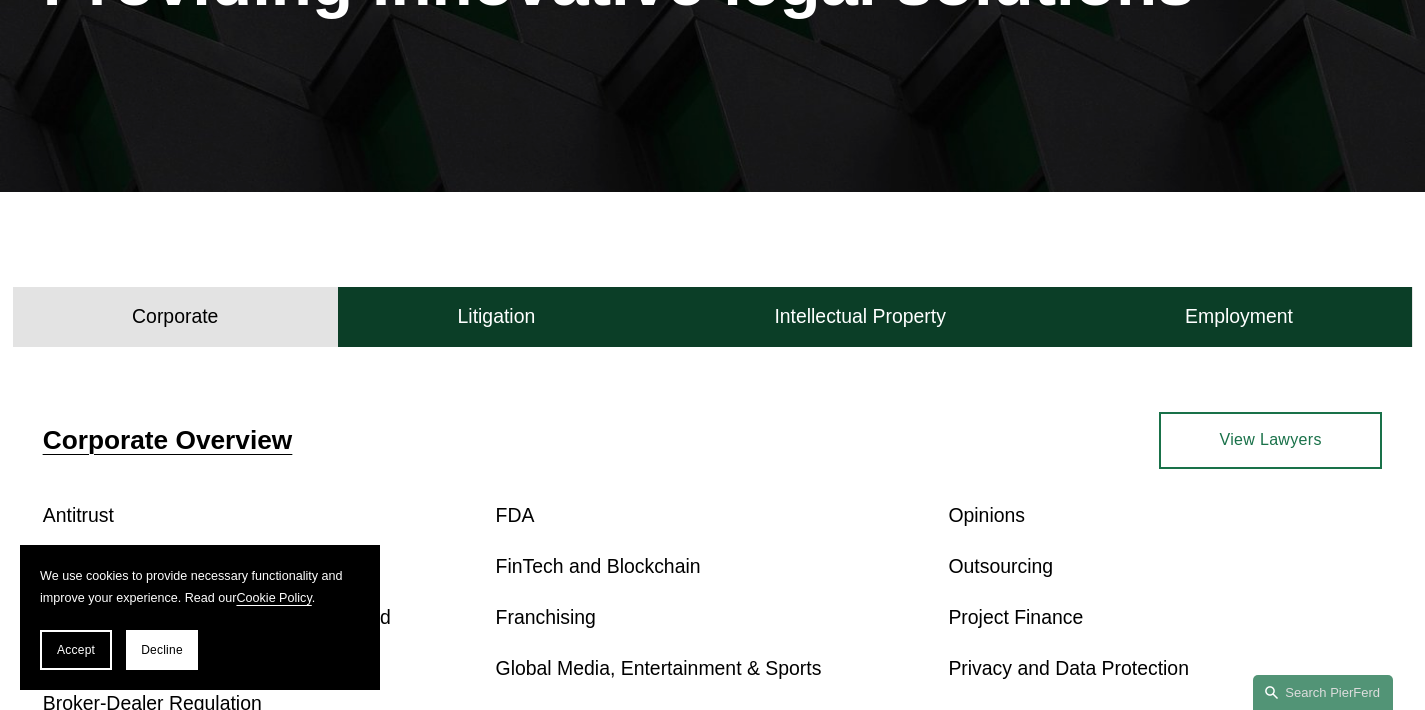 scroll, scrollTop: 0, scrollLeft: 0, axis: both 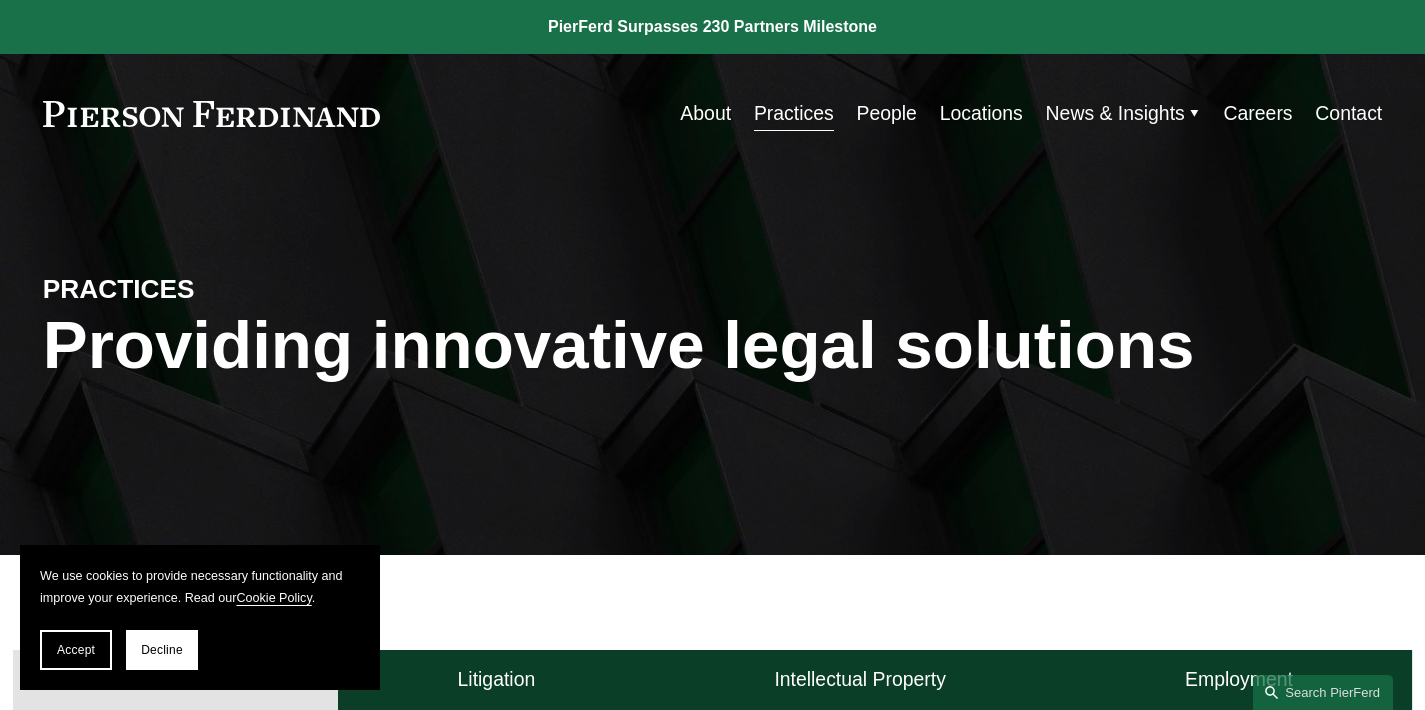 click on "People" at bounding box center [886, 113] 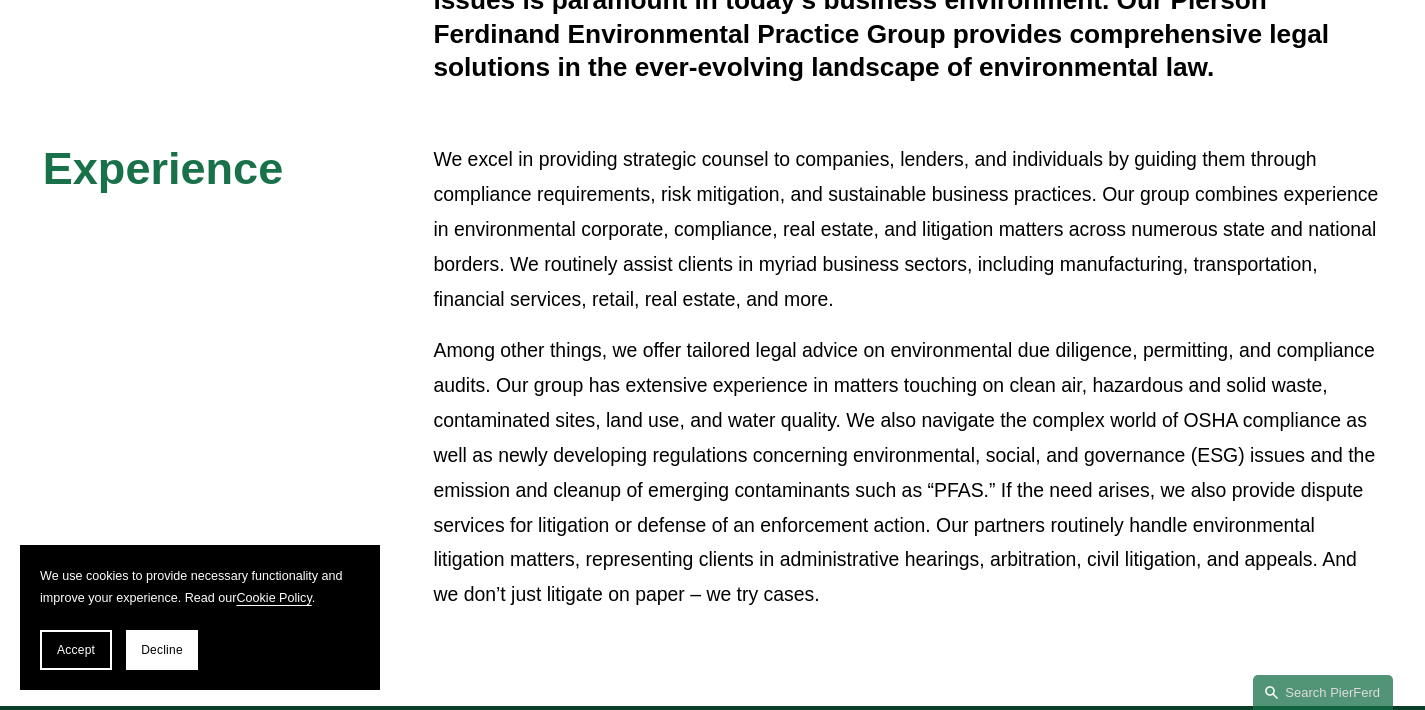 scroll, scrollTop: 0, scrollLeft: 0, axis: both 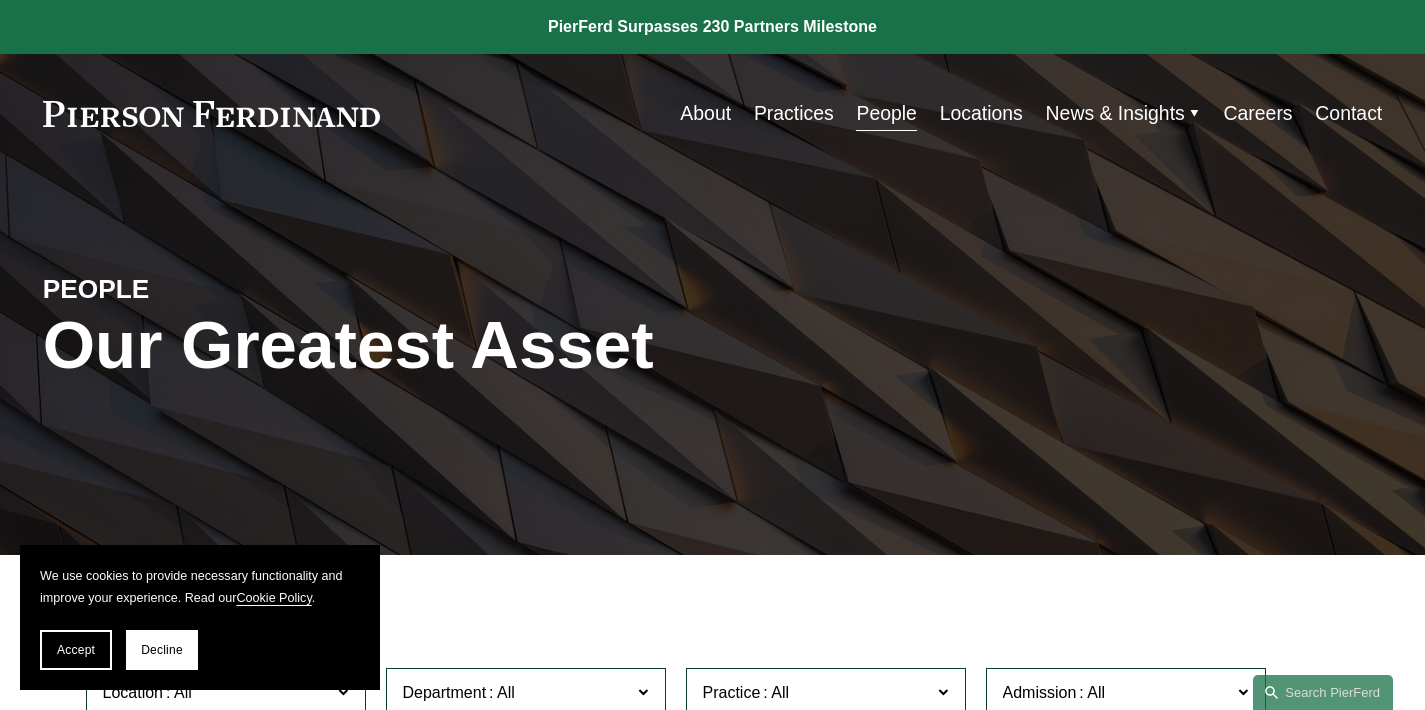 click on "Locations" at bounding box center [981, 113] 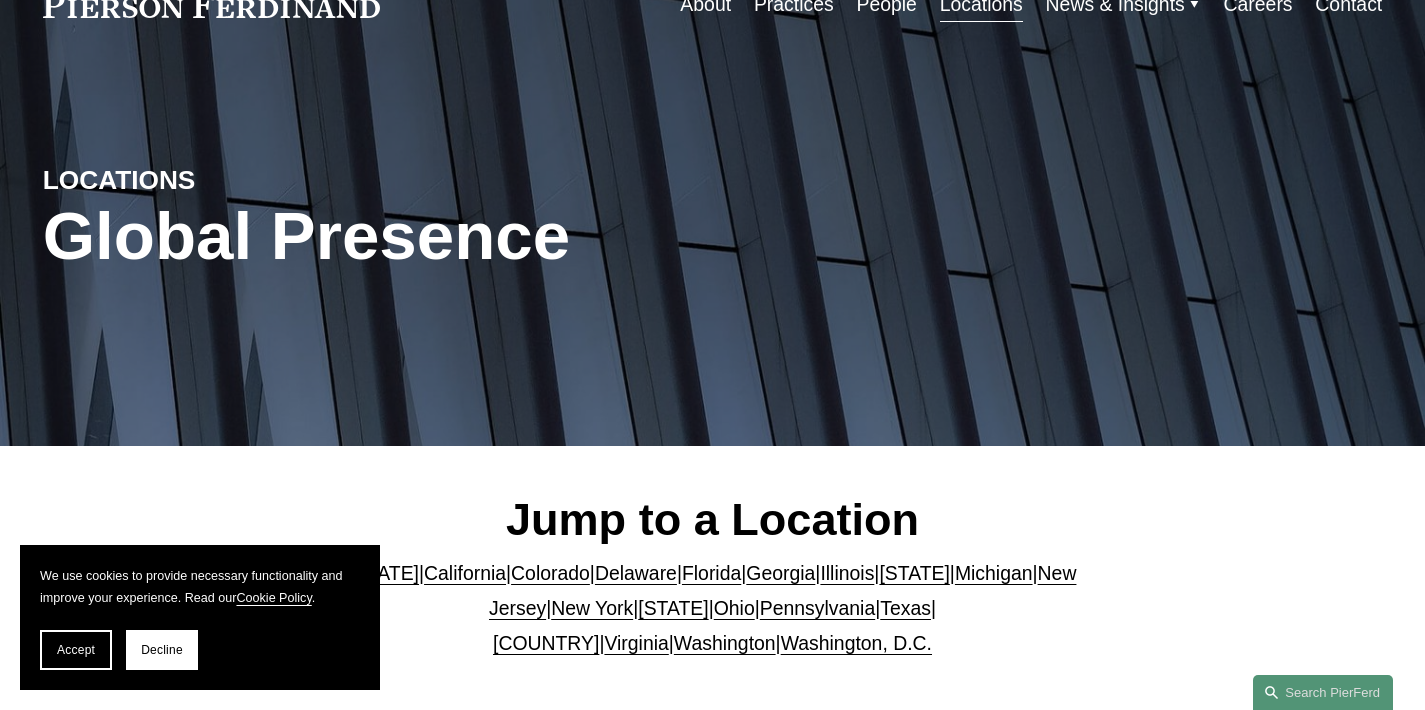 scroll, scrollTop: 0, scrollLeft: 0, axis: both 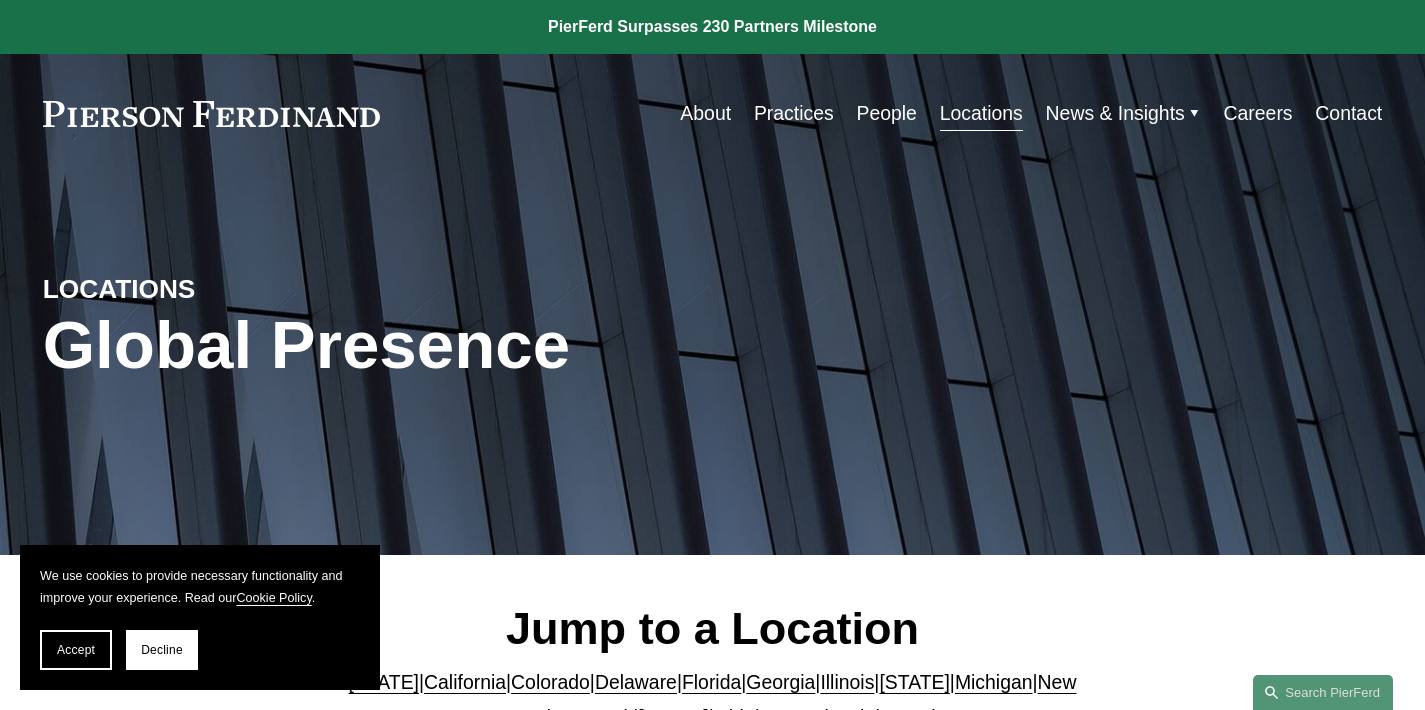 click on "About" at bounding box center [705, 113] 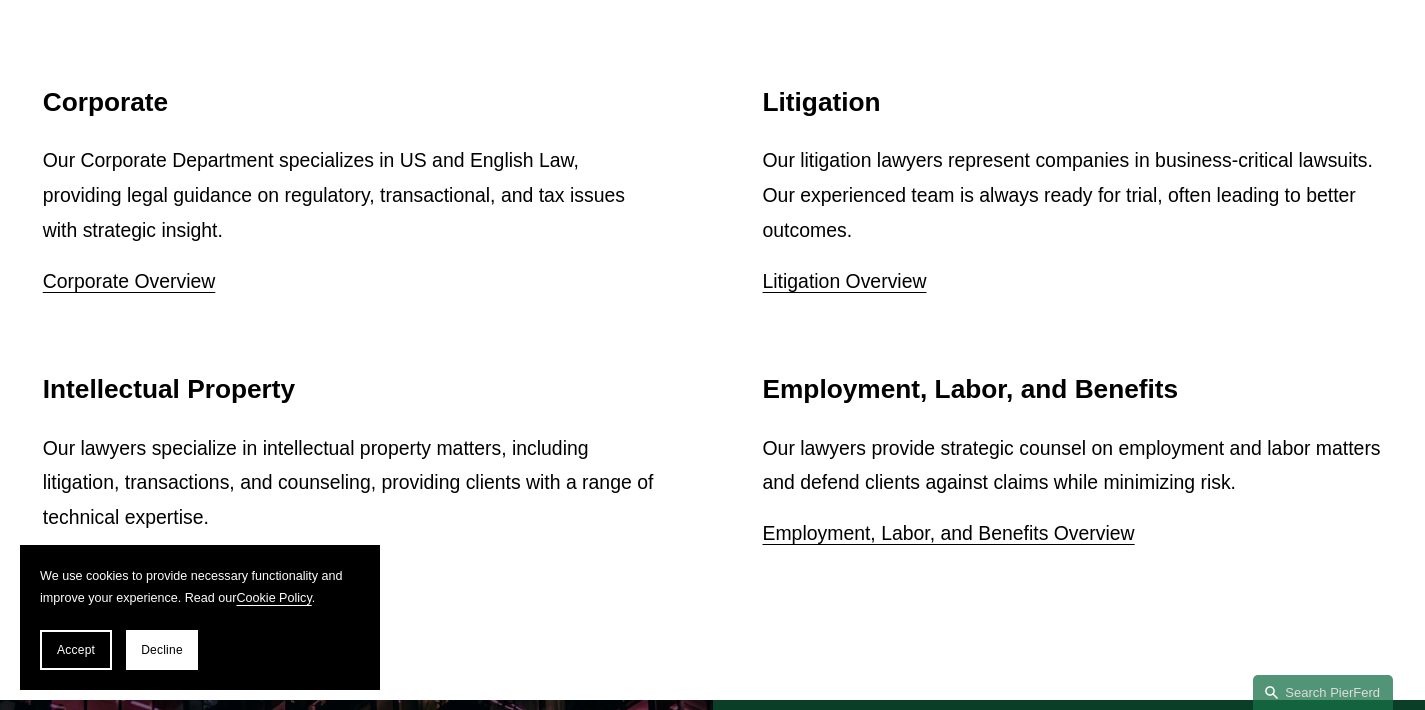scroll, scrollTop: 2576, scrollLeft: 0, axis: vertical 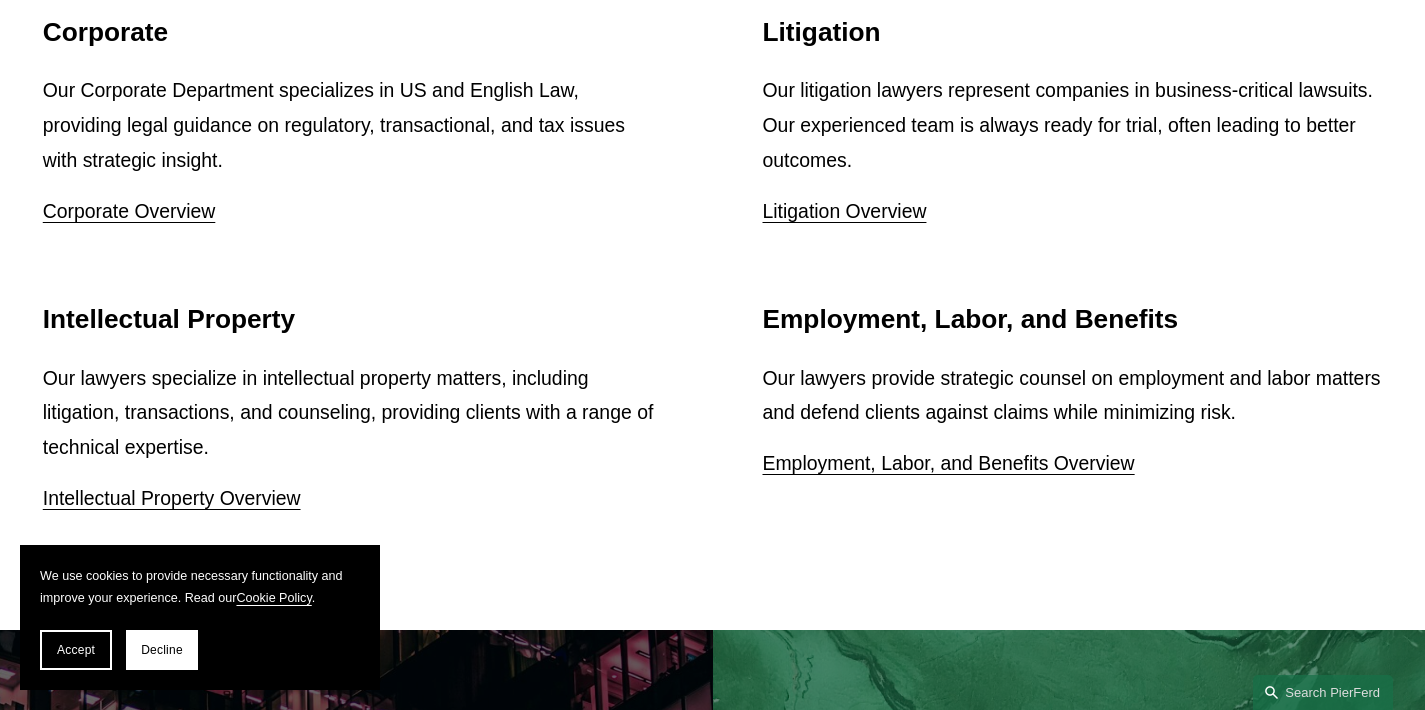 click on "Litigation Overview" 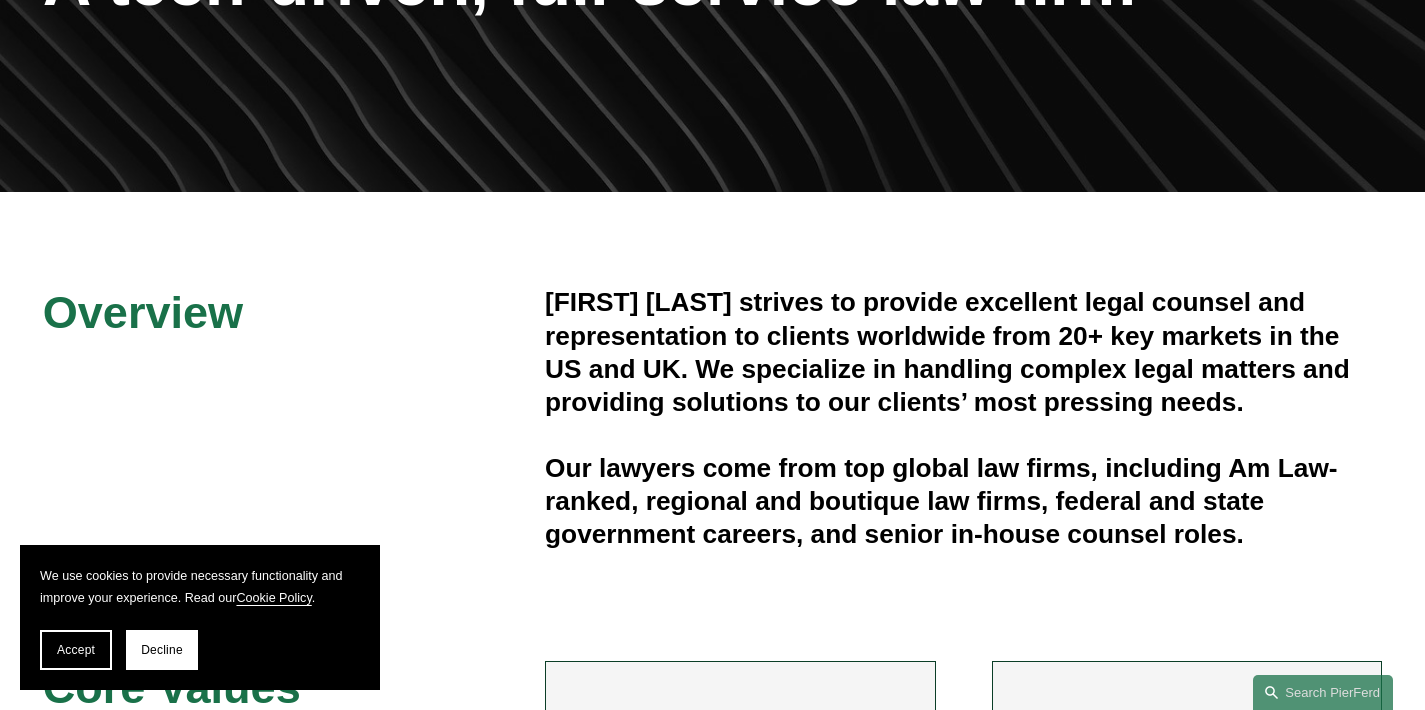 scroll, scrollTop: 0, scrollLeft: 0, axis: both 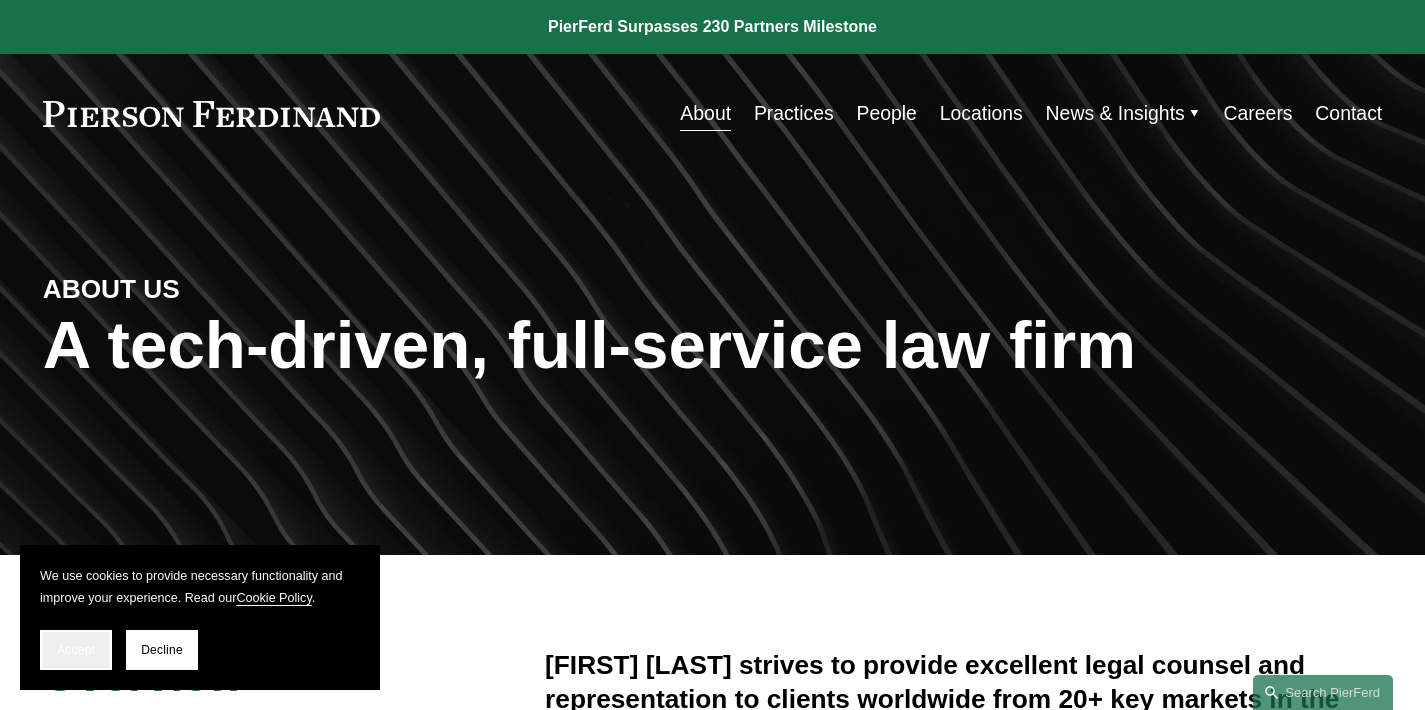 click on "Accept" at bounding box center [76, 650] 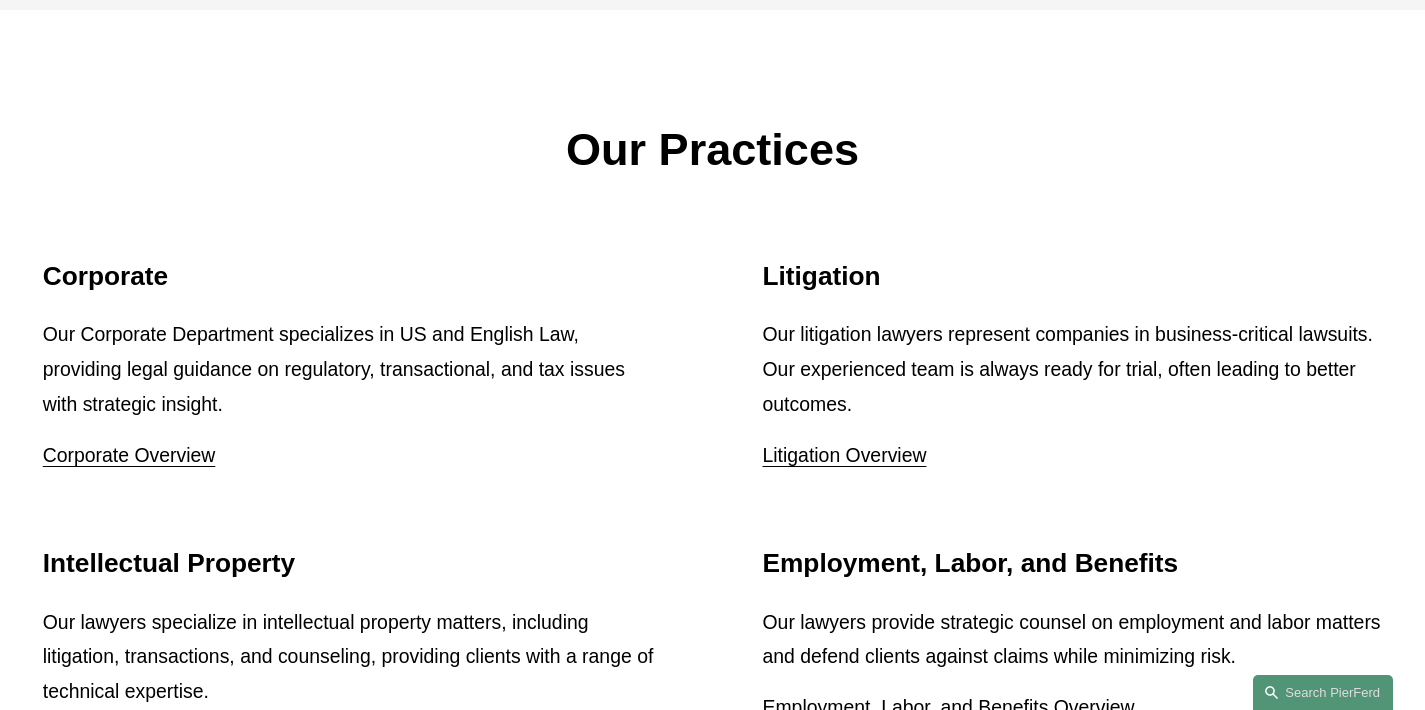 scroll, scrollTop: 2751, scrollLeft: 0, axis: vertical 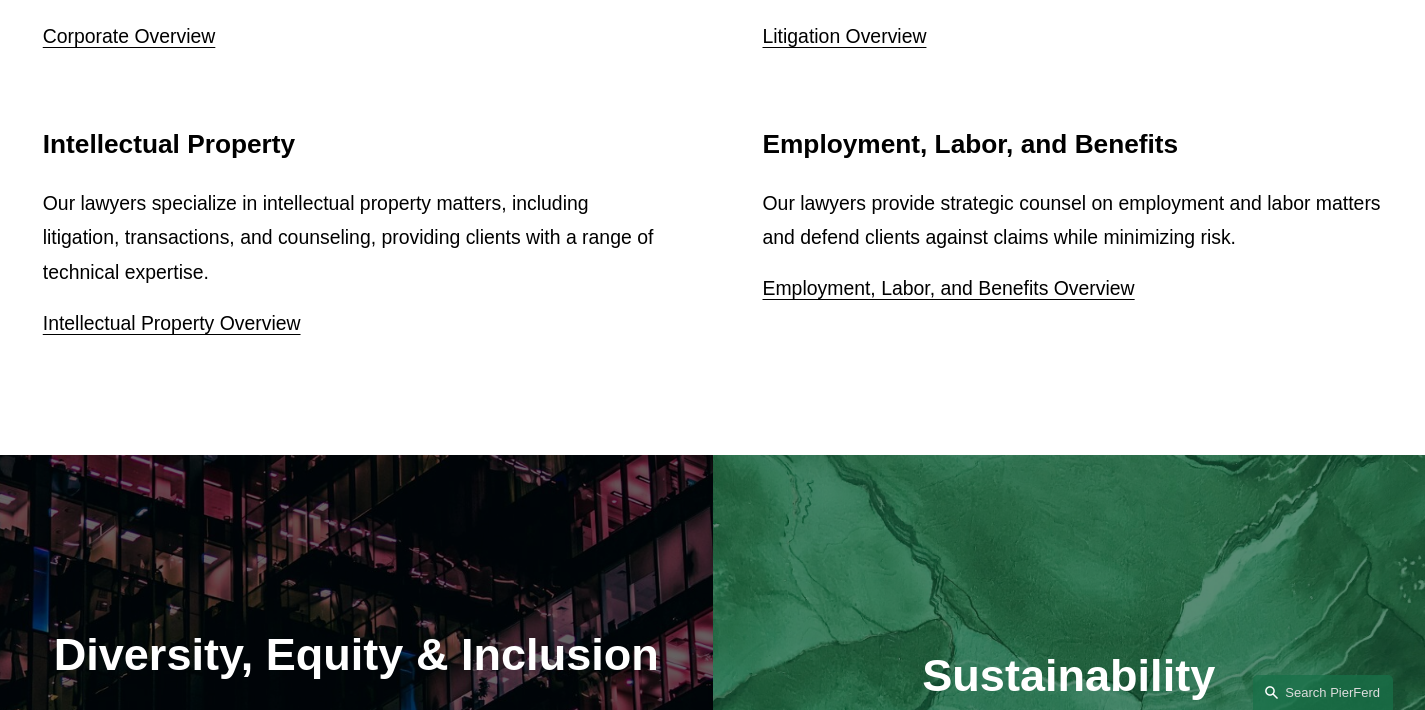 click on "Litigation Overview" 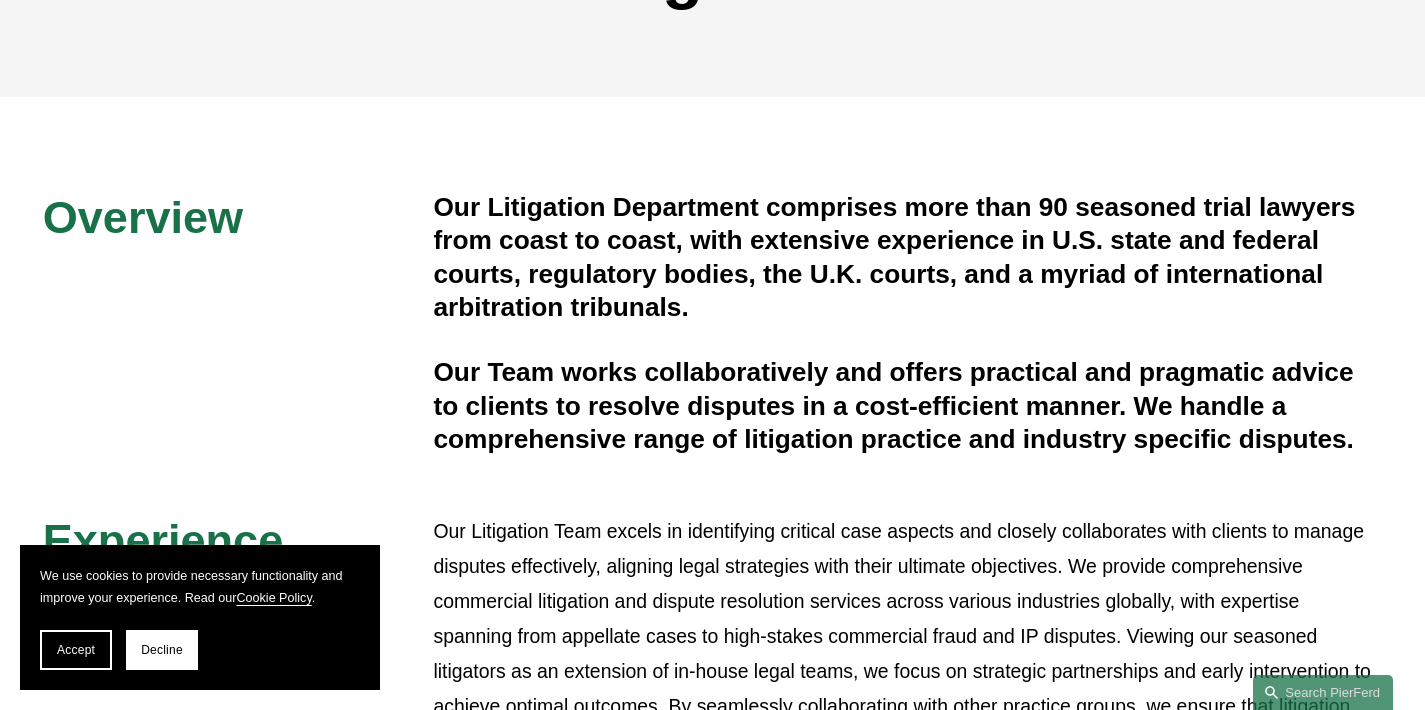 scroll, scrollTop: 0, scrollLeft: 0, axis: both 